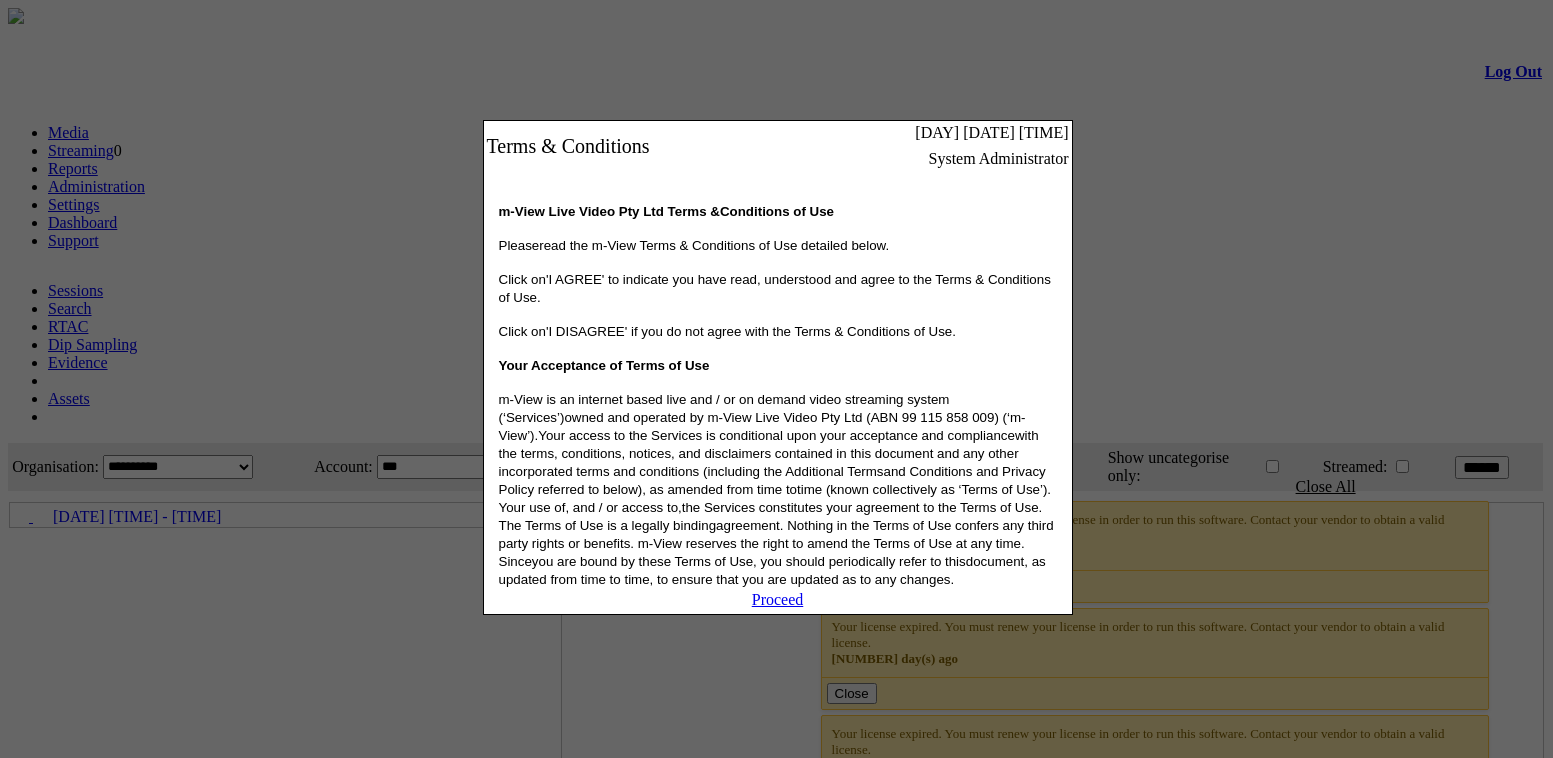 scroll, scrollTop: 0, scrollLeft: 0, axis: both 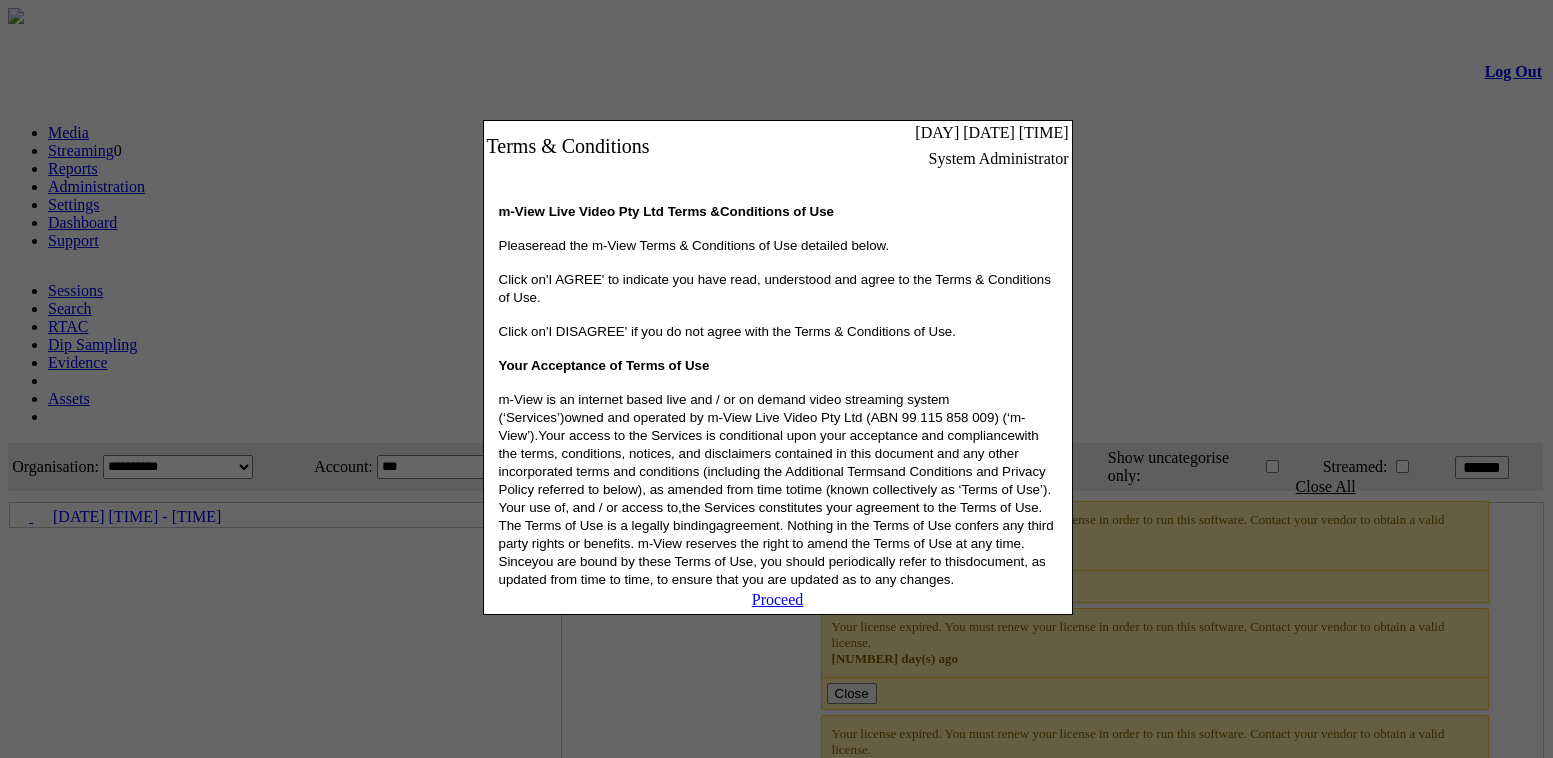 click on "Proceed" at bounding box center [778, 599] 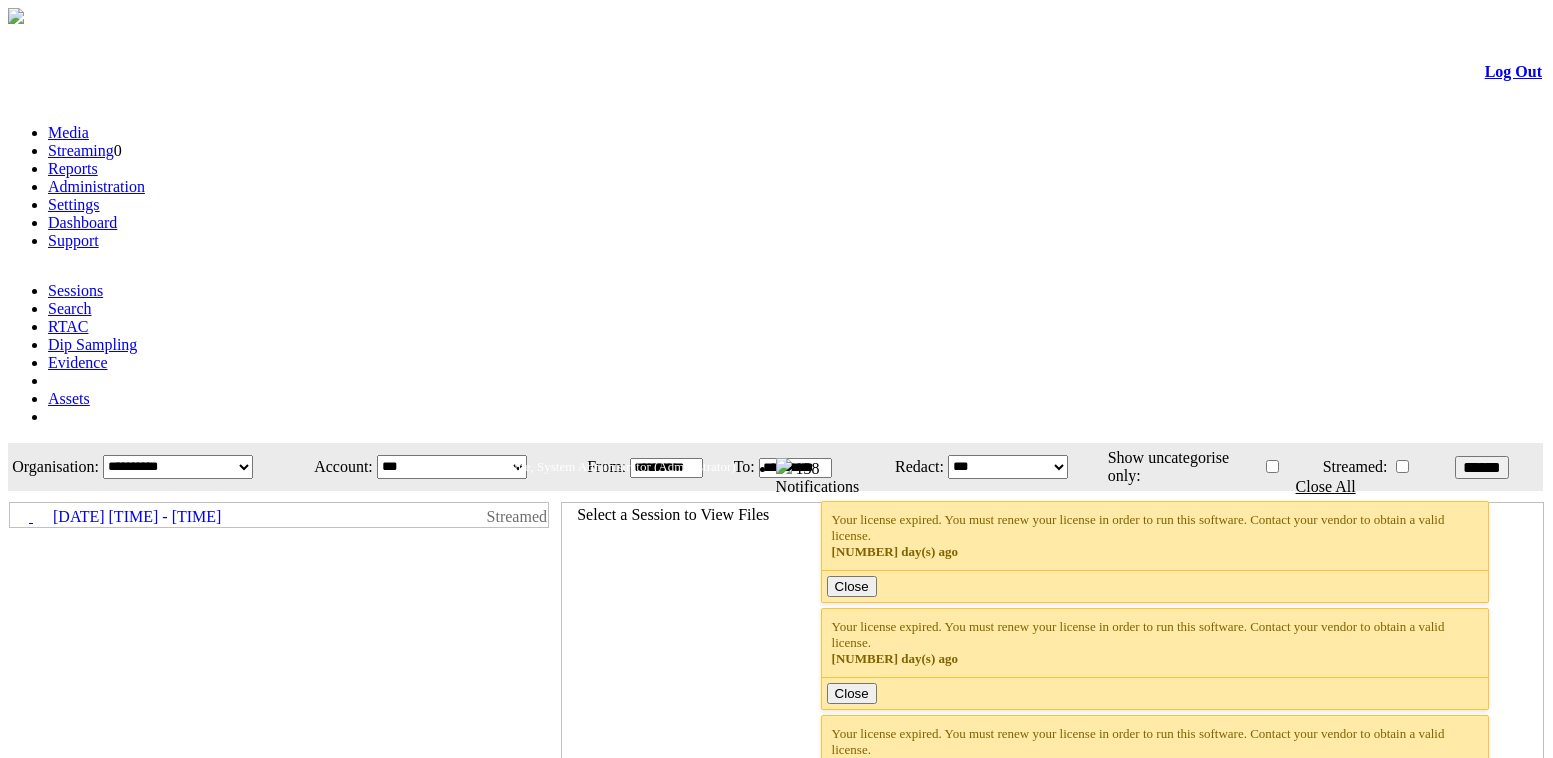 scroll, scrollTop: 0, scrollLeft: 0, axis: both 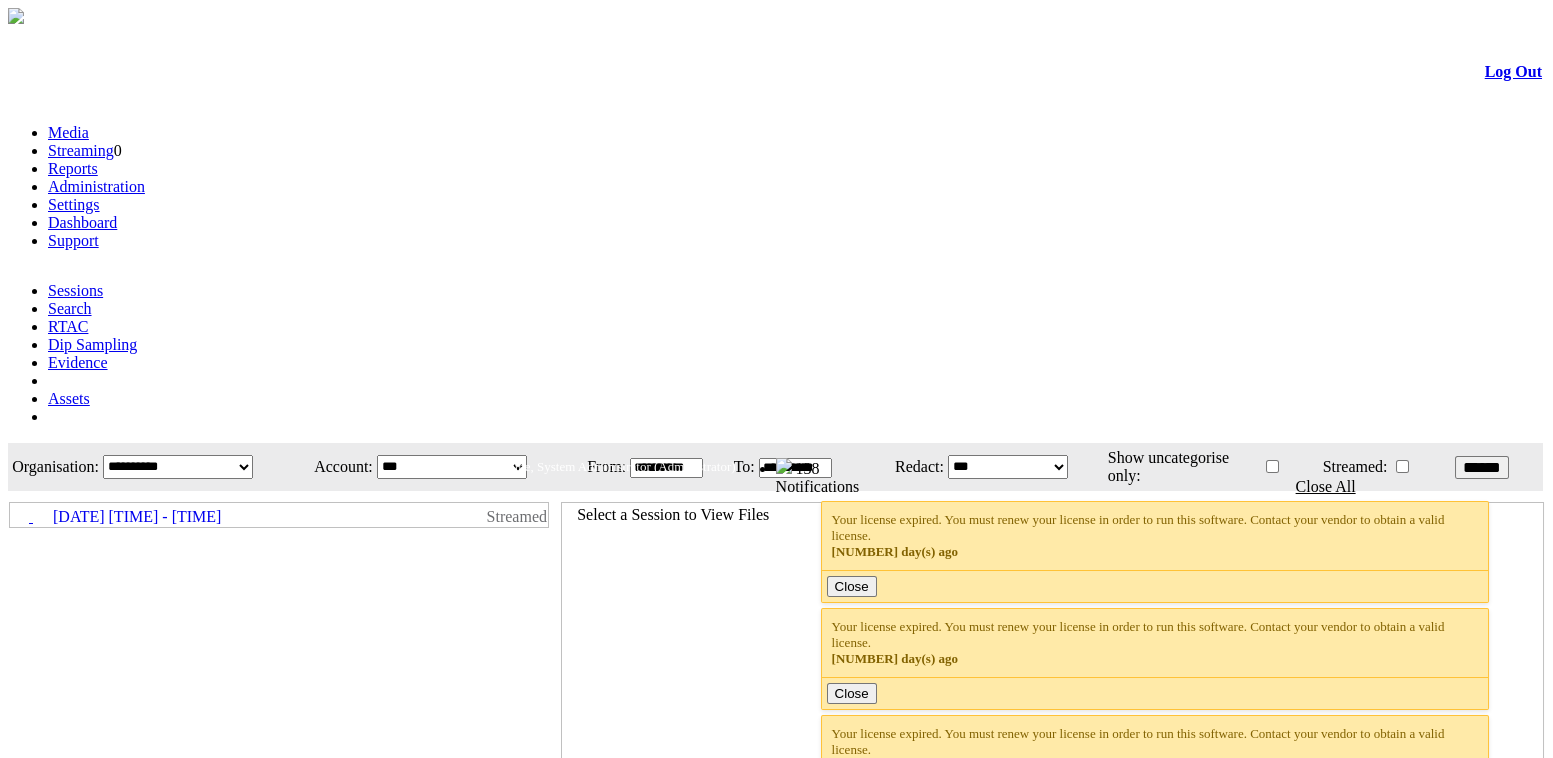 click on "Dashboard" at bounding box center (82, 222) 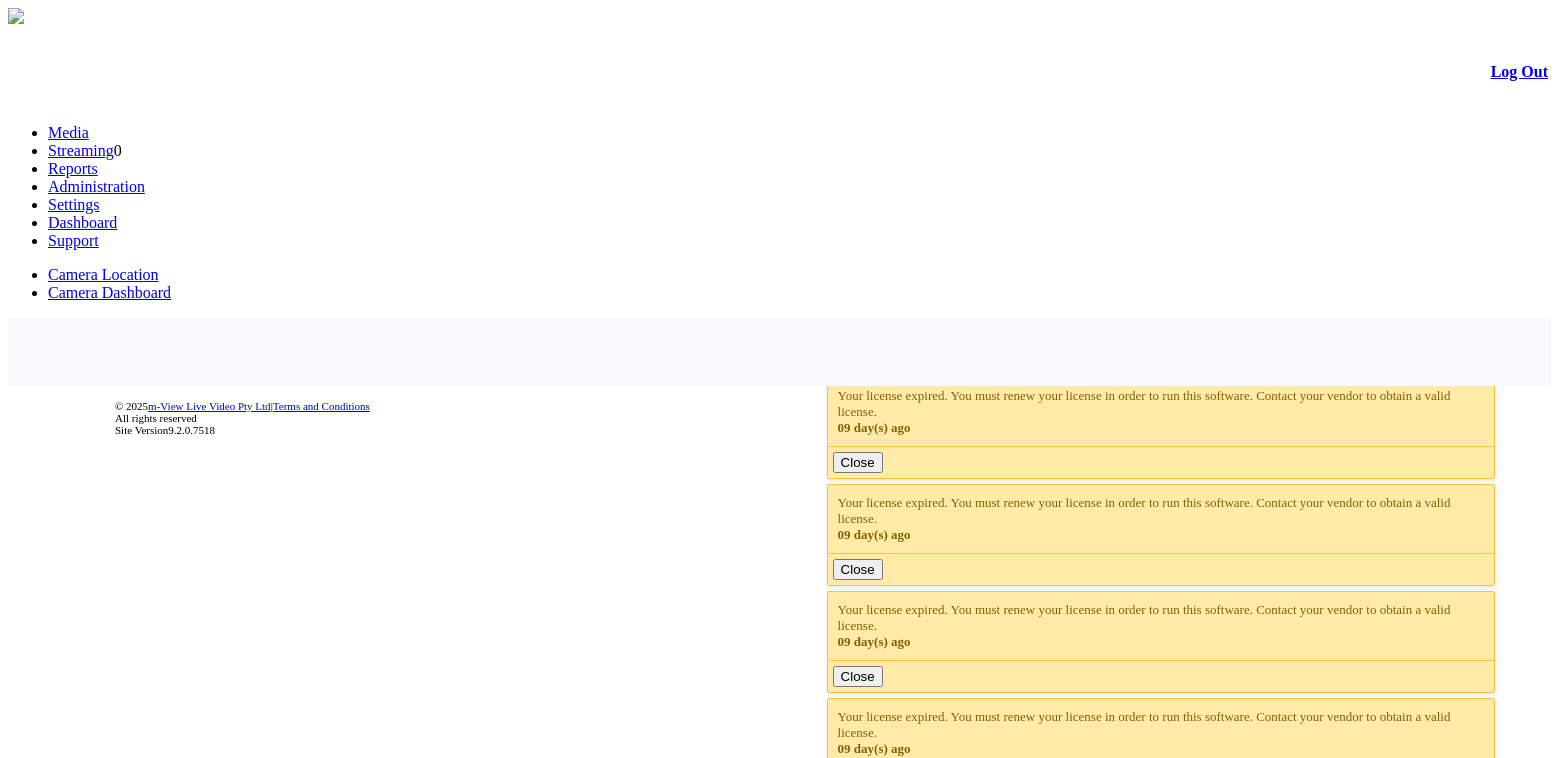 scroll, scrollTop: 0, scrollLeft: 0, axis: both 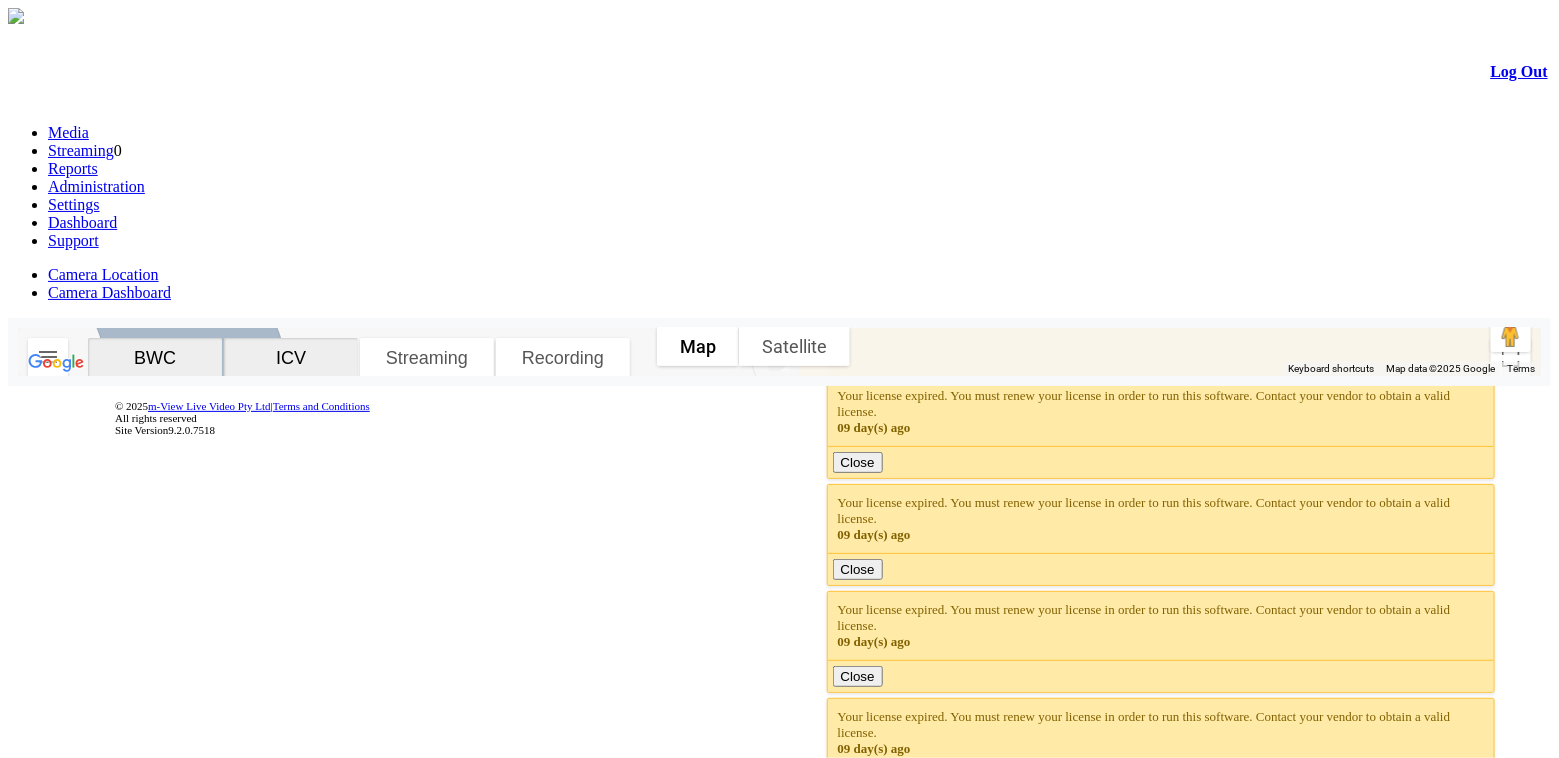 click 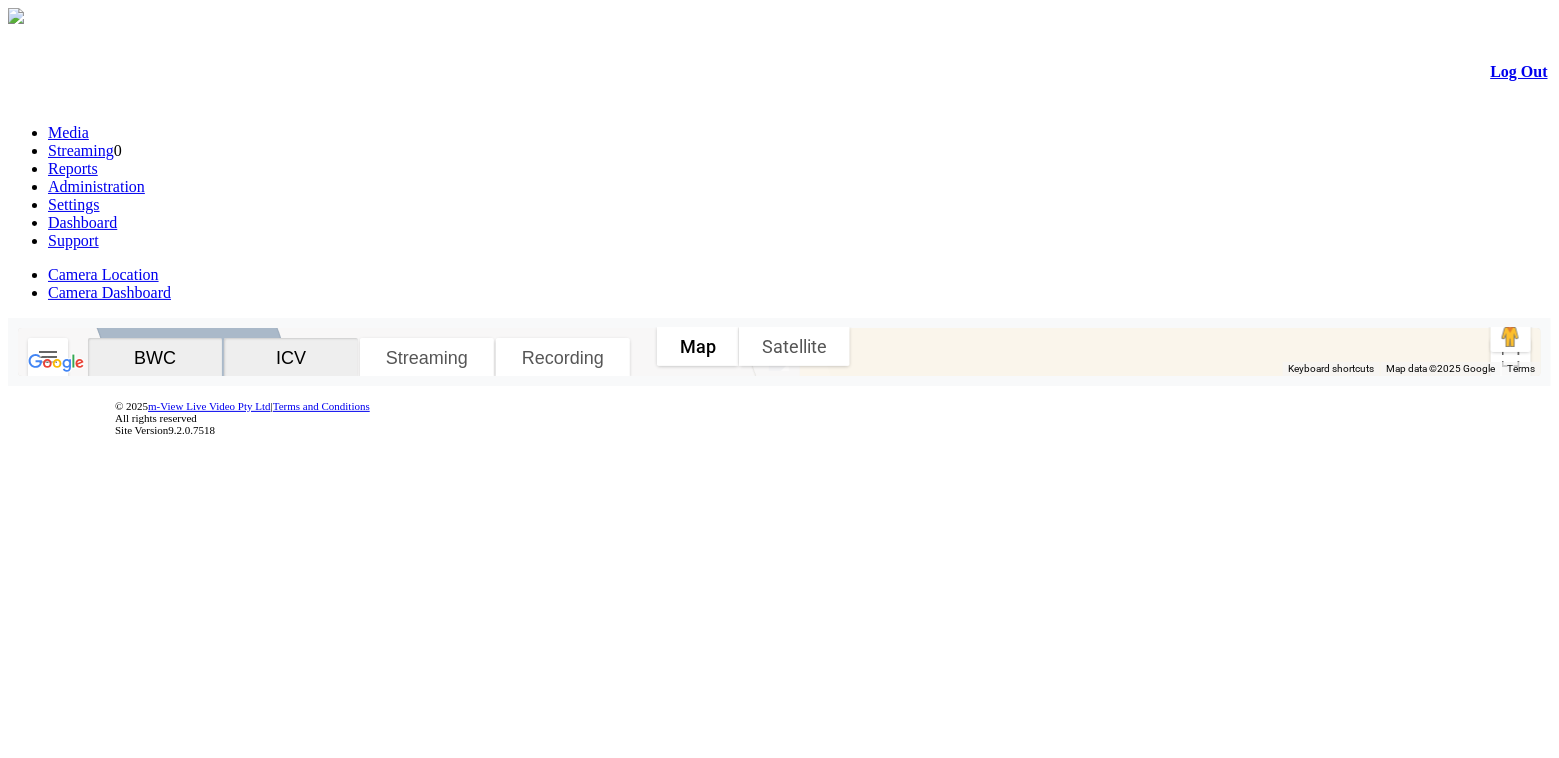 click 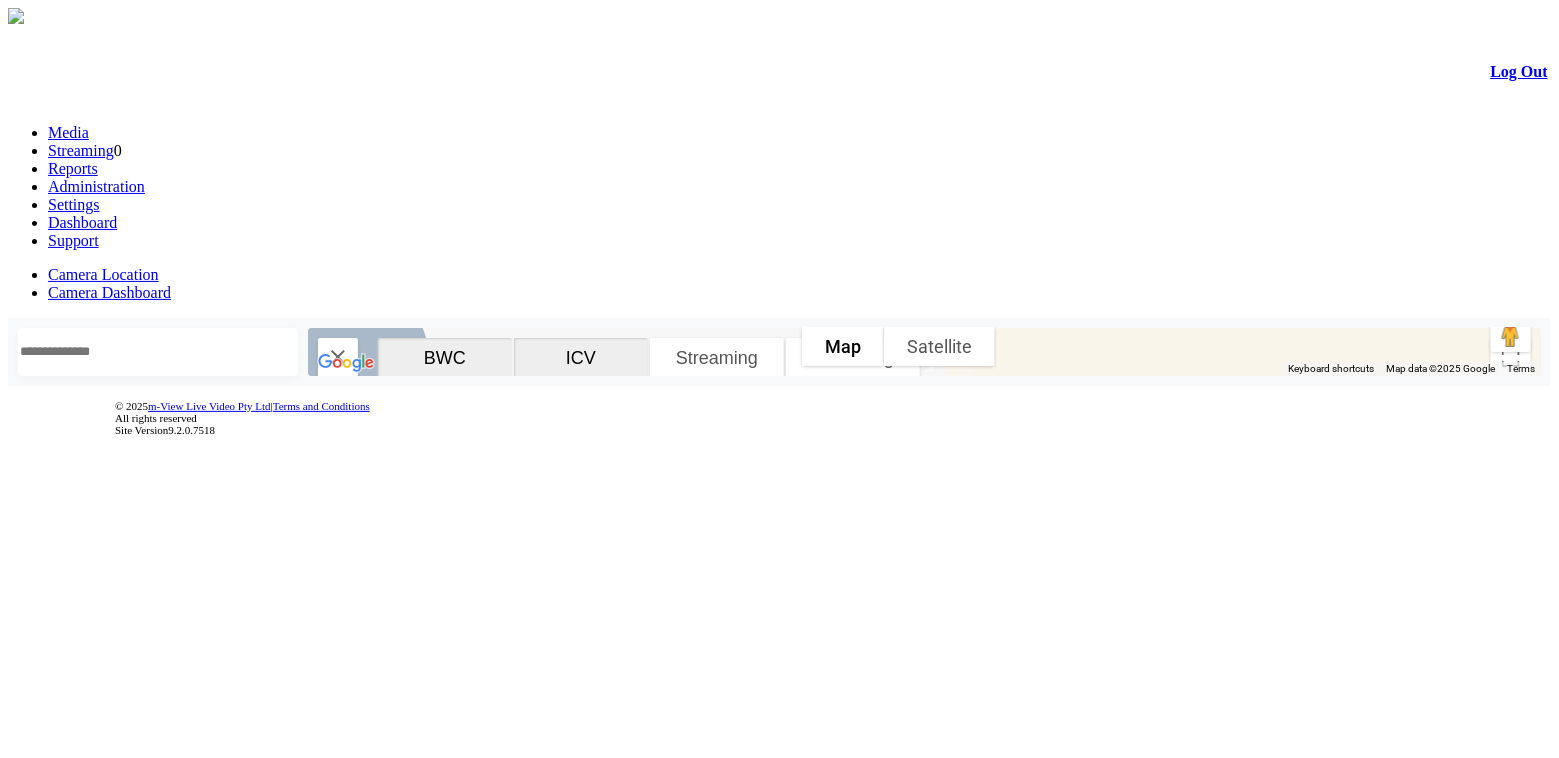 click 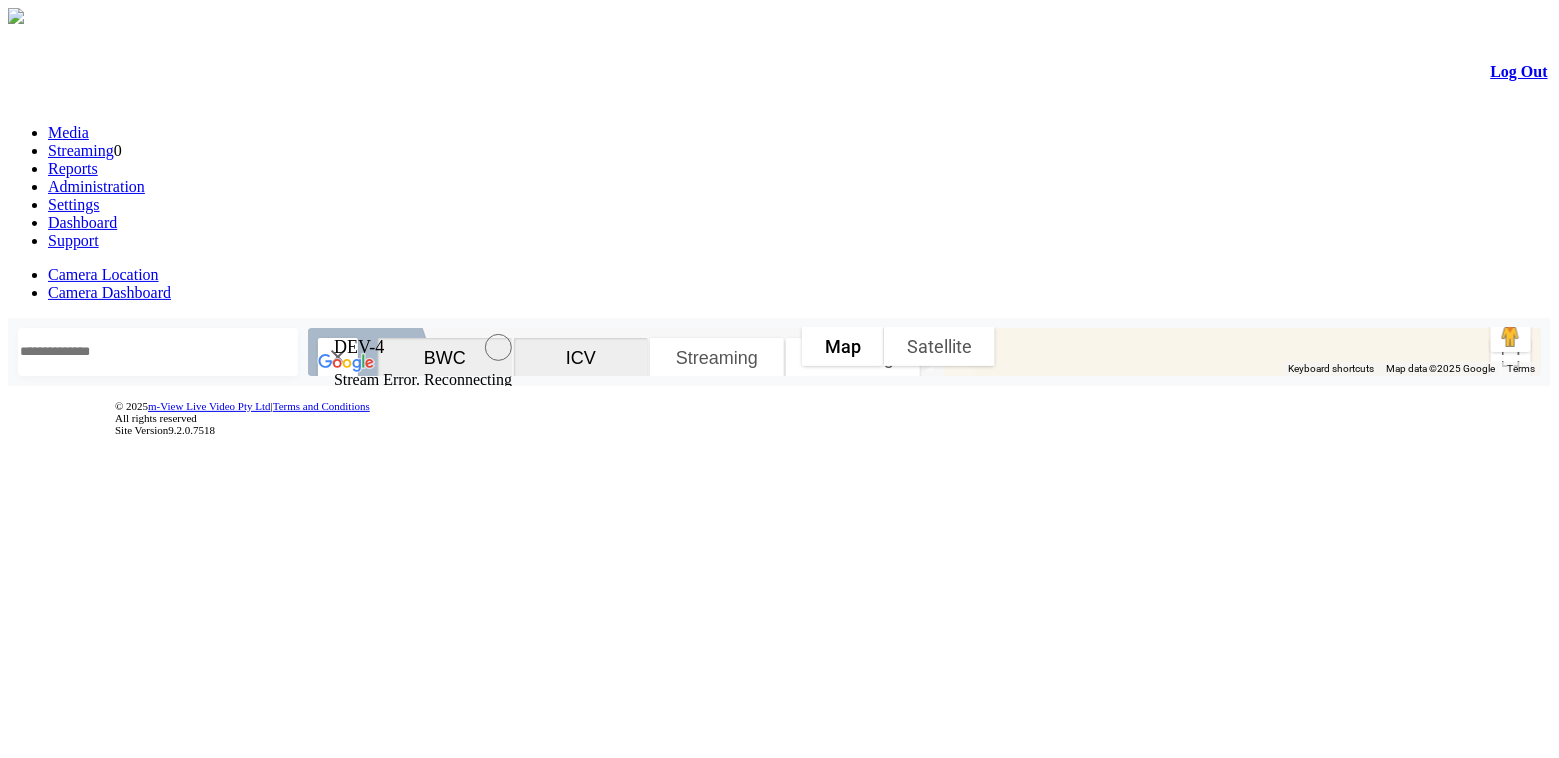 scroll, scrollTop: 359, scrollLeft: 0, axis: vertical 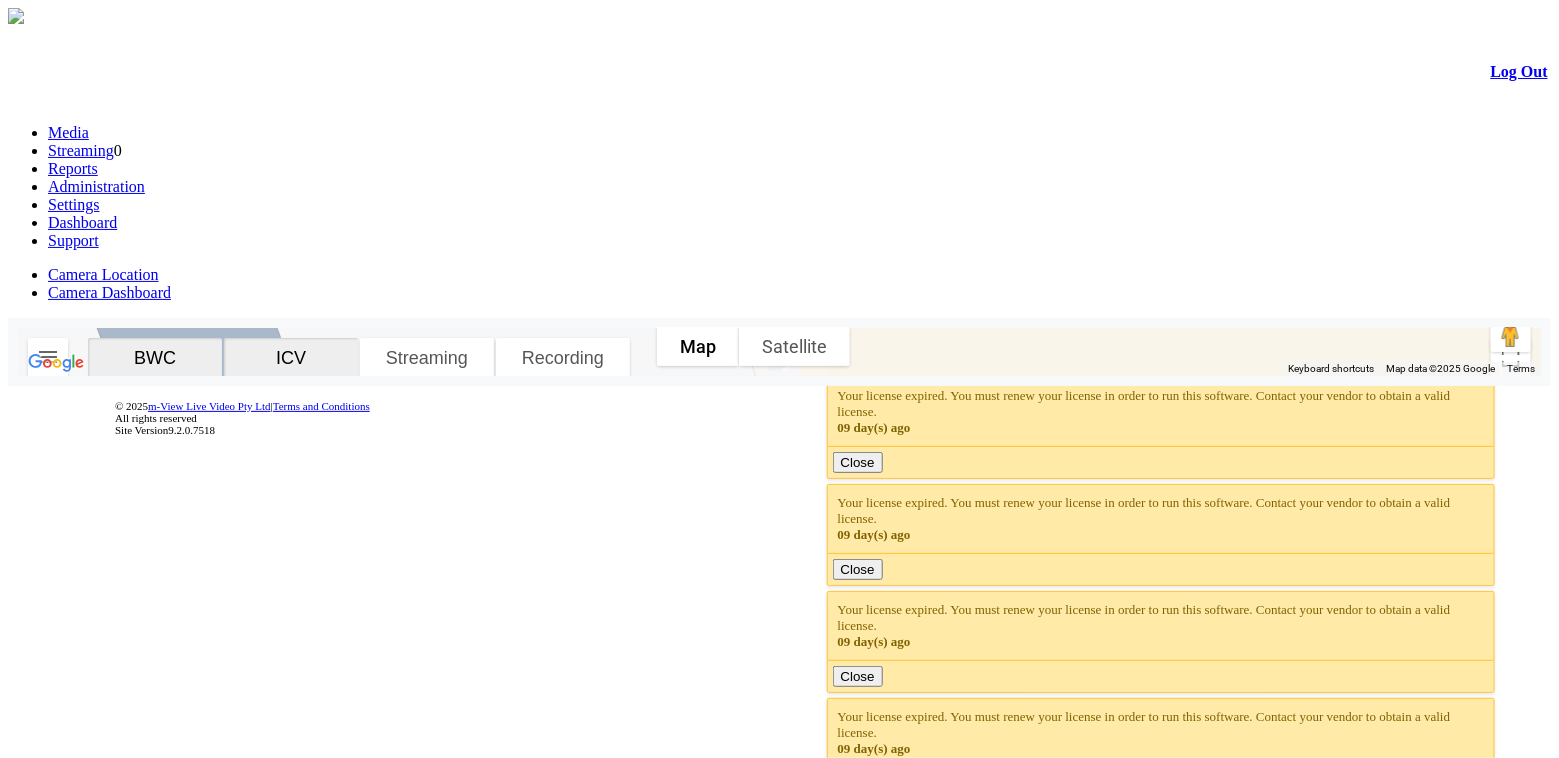click 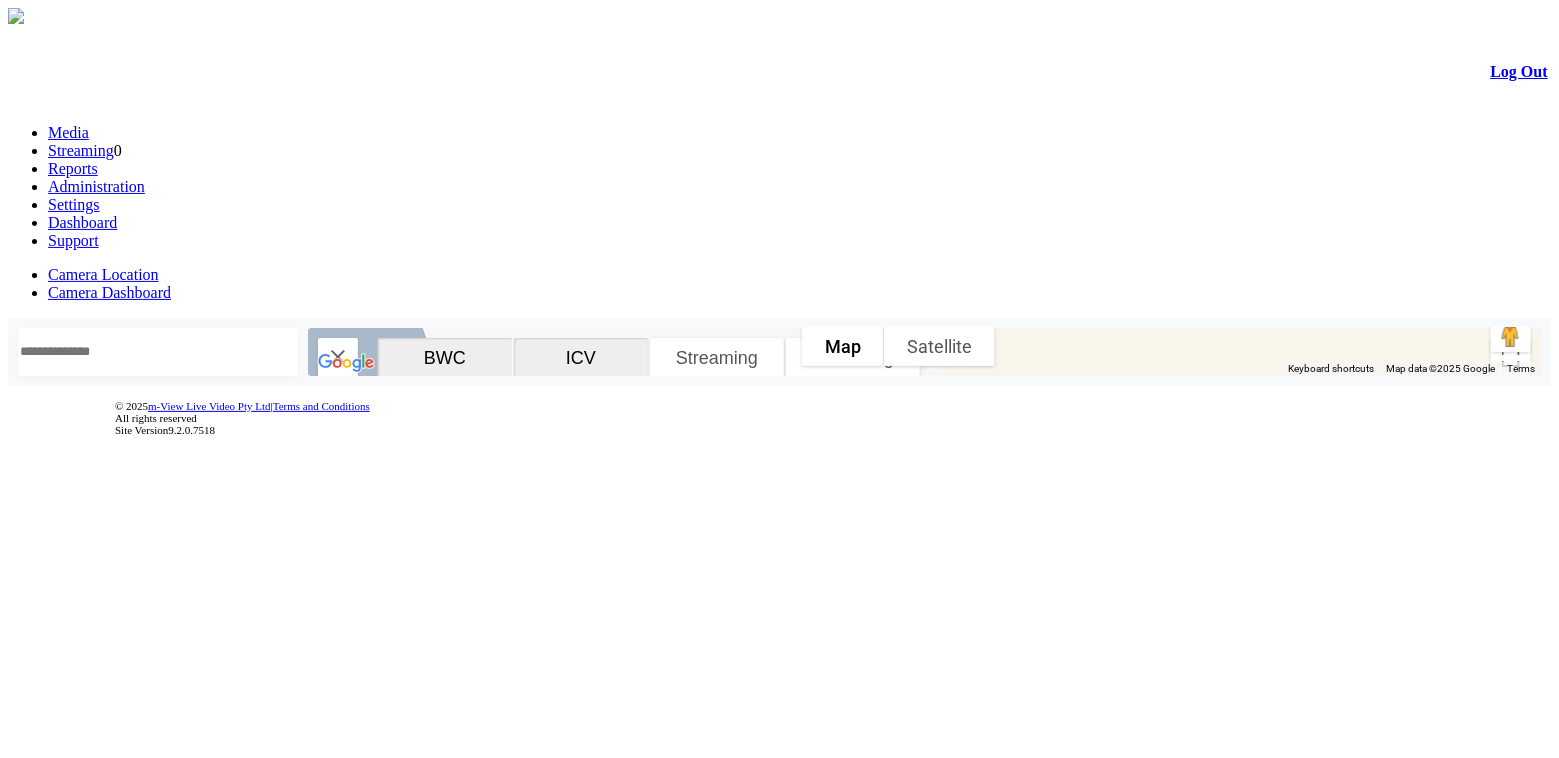 click on "View Stream" 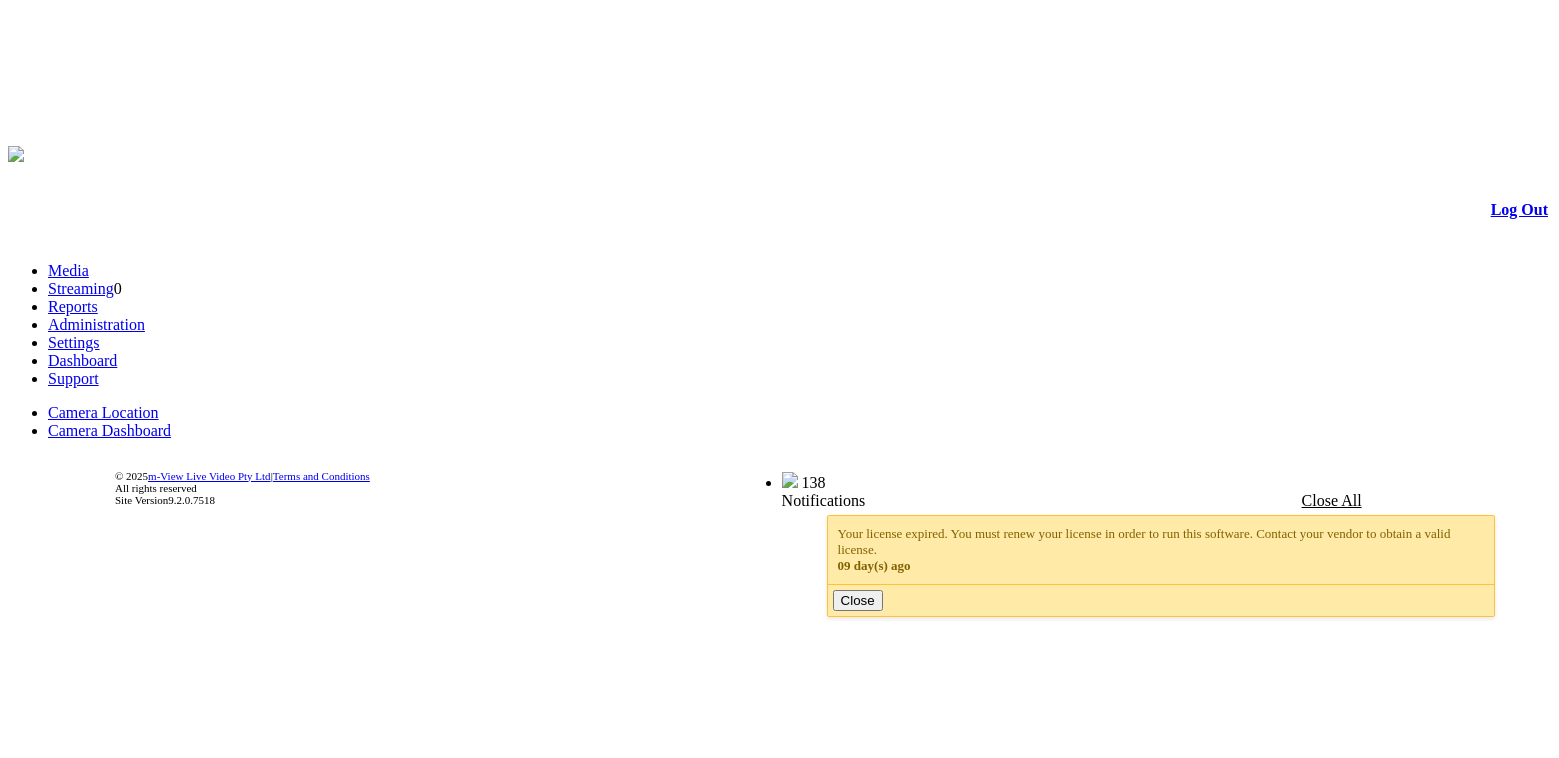 scroll, scrollTop: 0, scrollLeft: 0, axis: both 